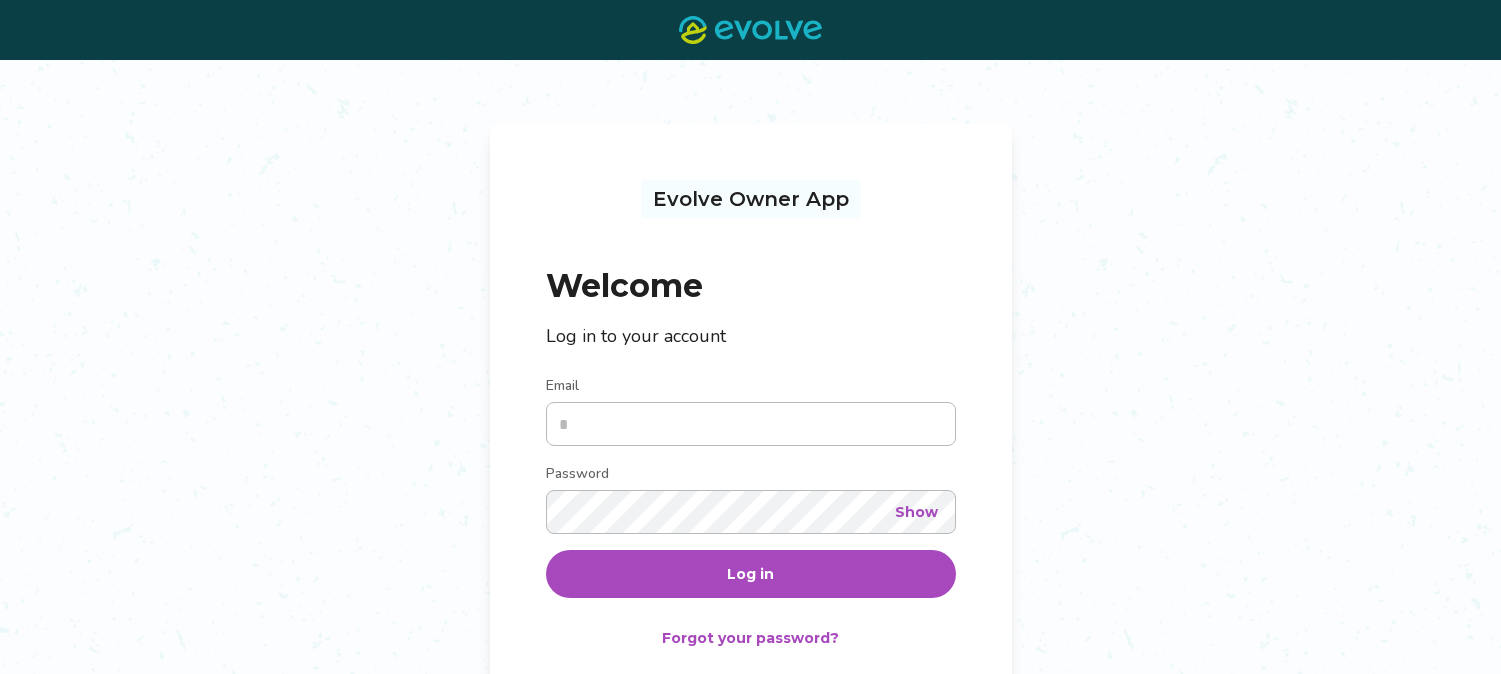 scroll, scrollTop: 0, scrollLeft: 0, axis: both 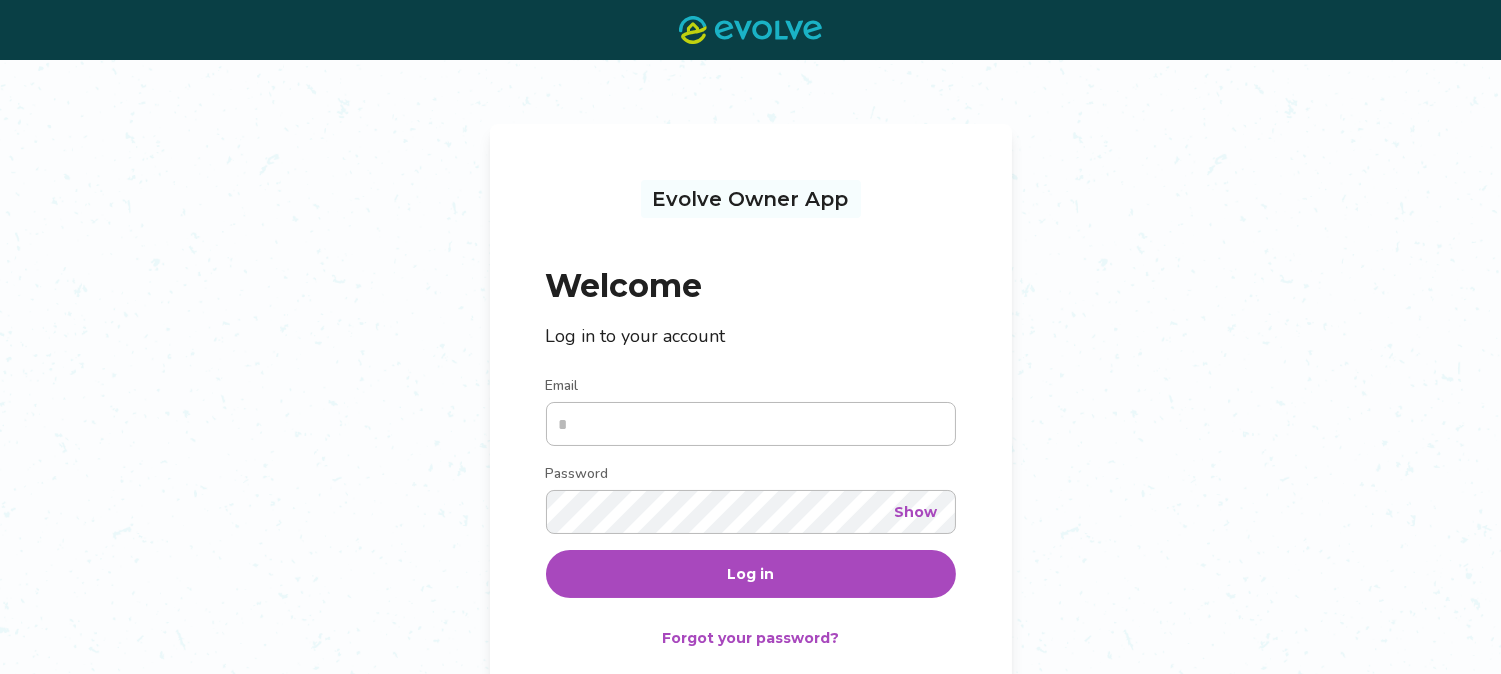 type on "**********" 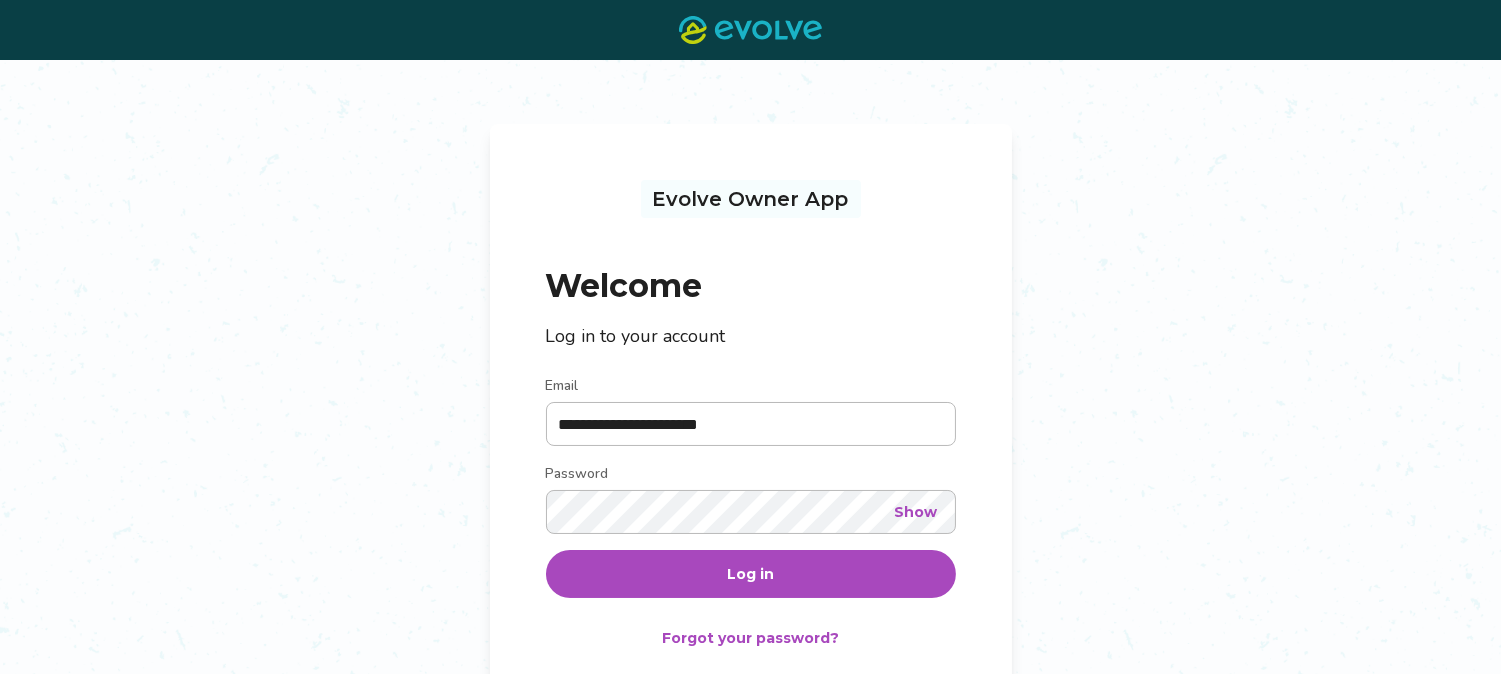 click on "Log in" at bounding box center (750, 574) 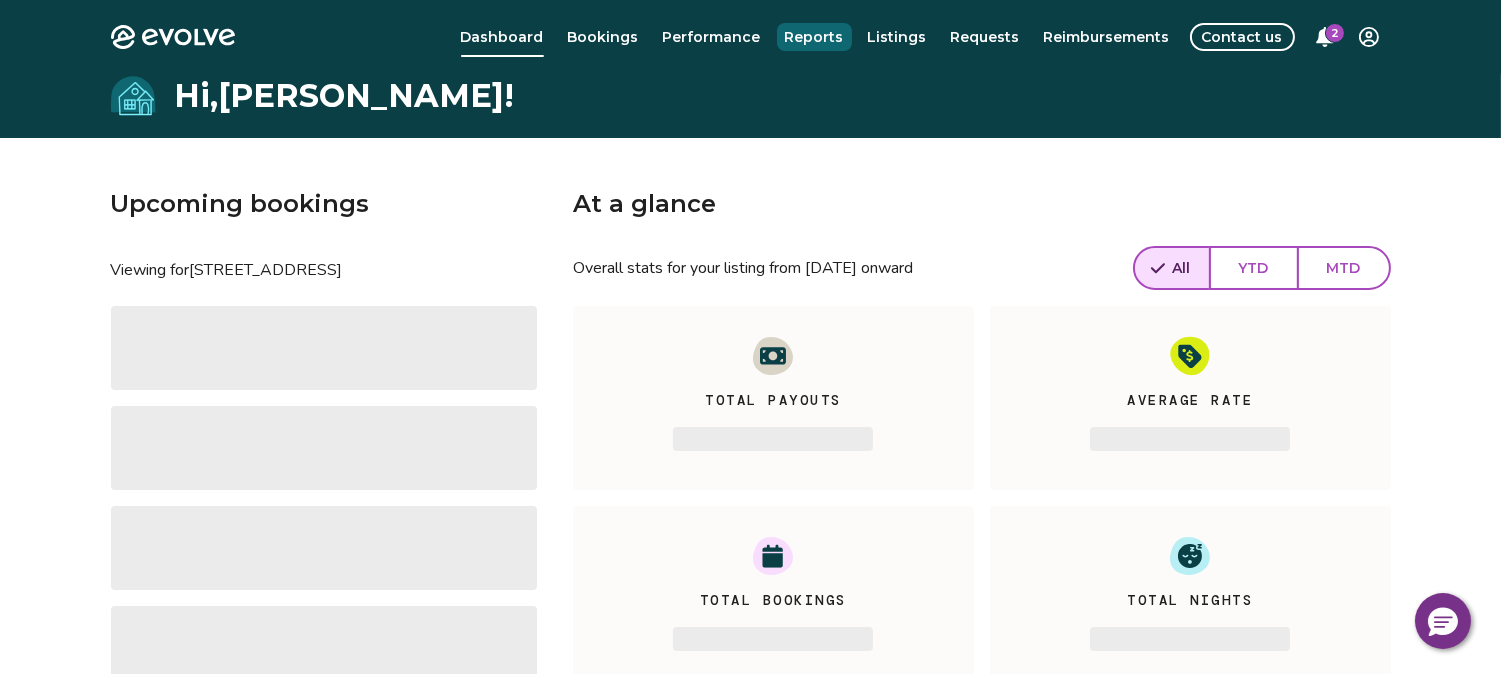 click on "Reports" at bounding box center (814, 37) 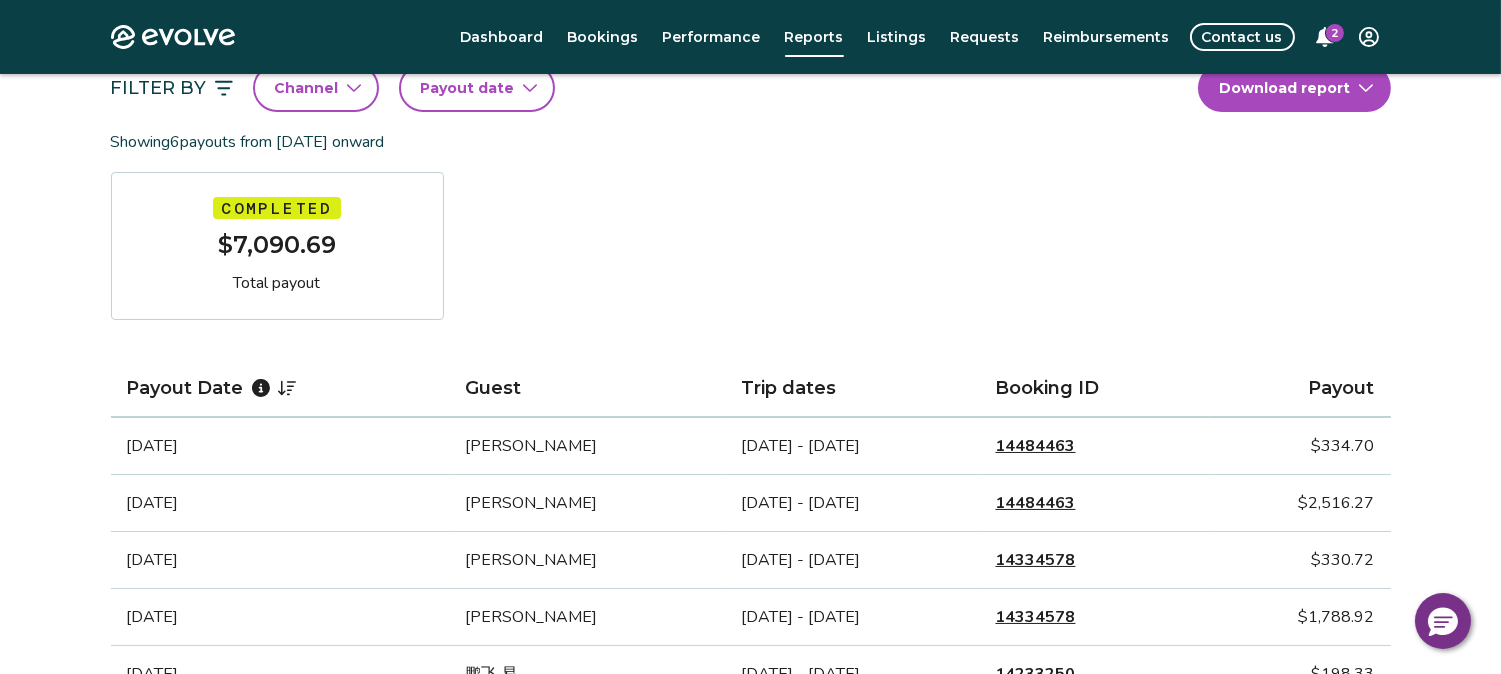 scroll, scrollTop: 111, scrollLeft: 0, axis: vertical 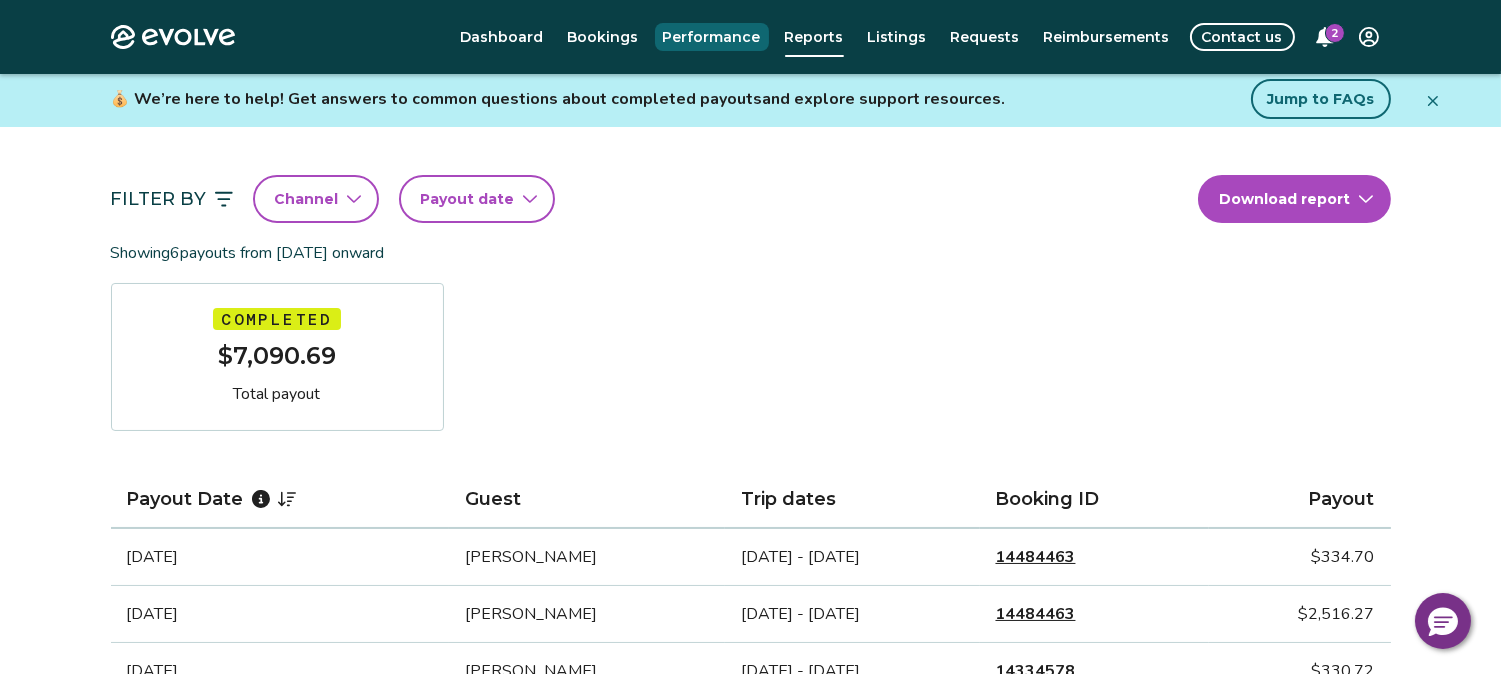 click on "Performance" at bounding box center (712, 37) 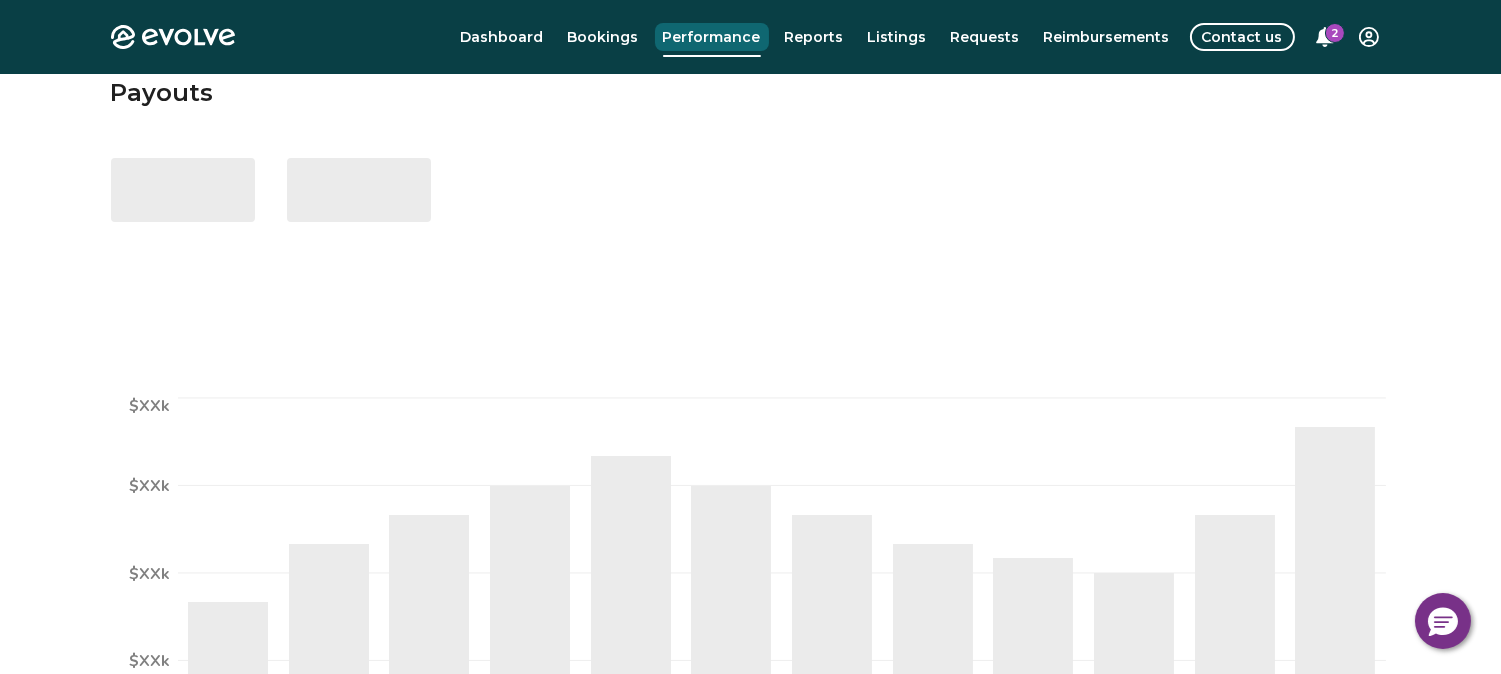 scroll, scrollTop: 0, scrollLeft: 0, axis: both 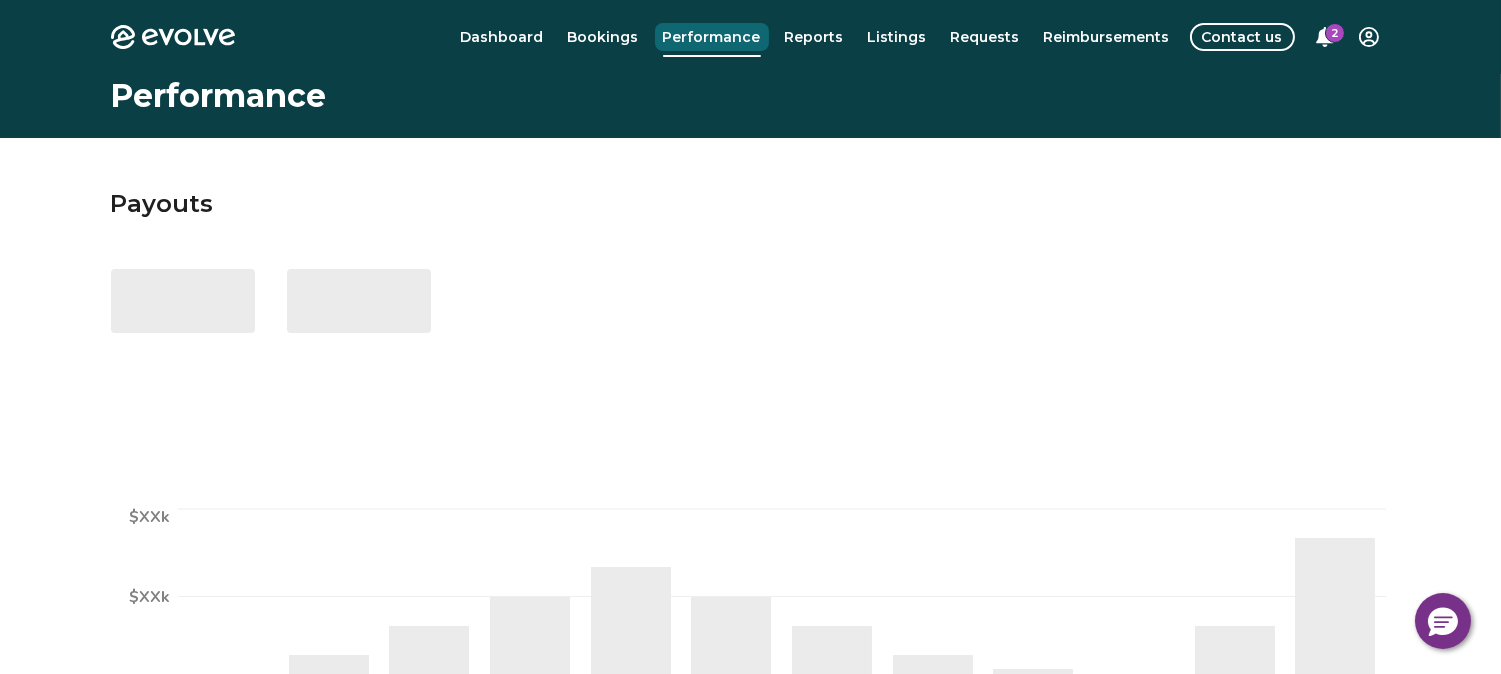 select on "****" 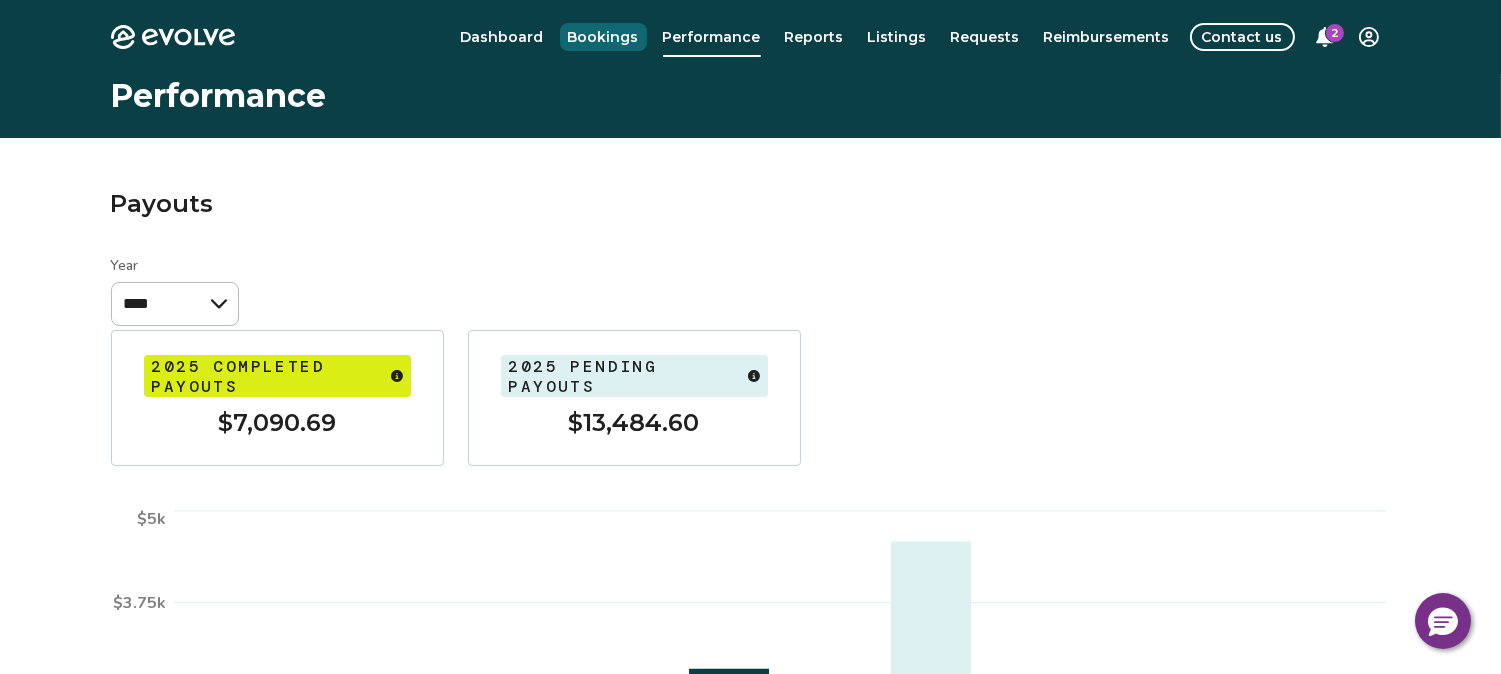 click on "Bookings" at bounding box center [603, 37] 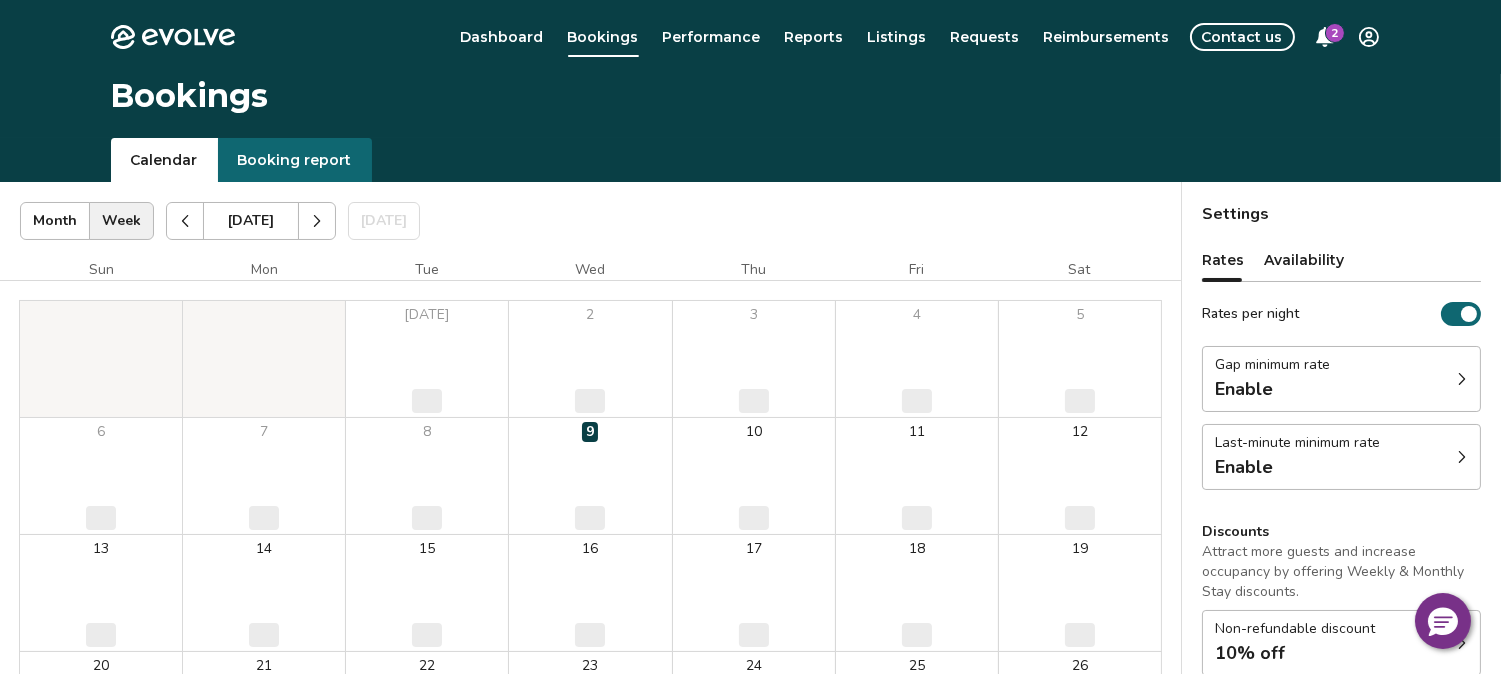 click on "Booking report" at bounding box center [295, 160] 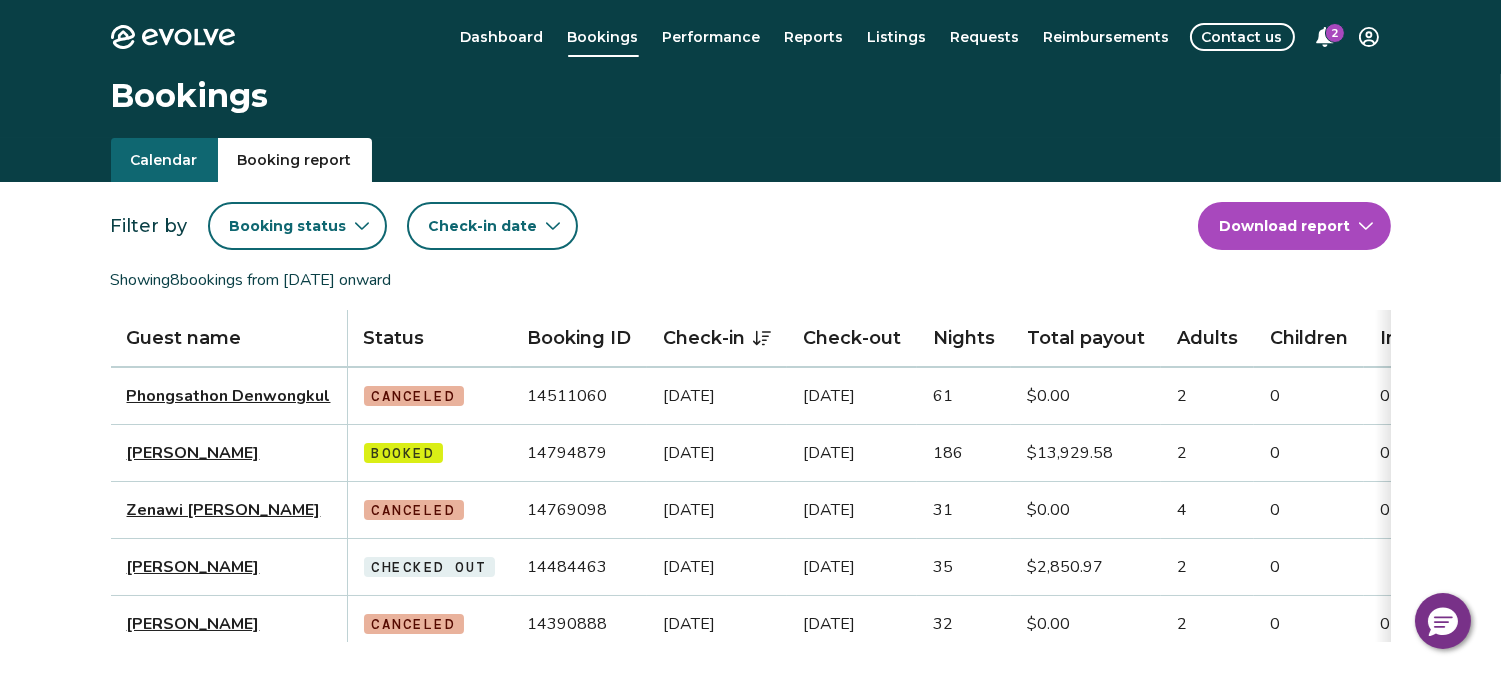 scroll, scrollTop: 111, scrollLeft: 0, axis: vertical 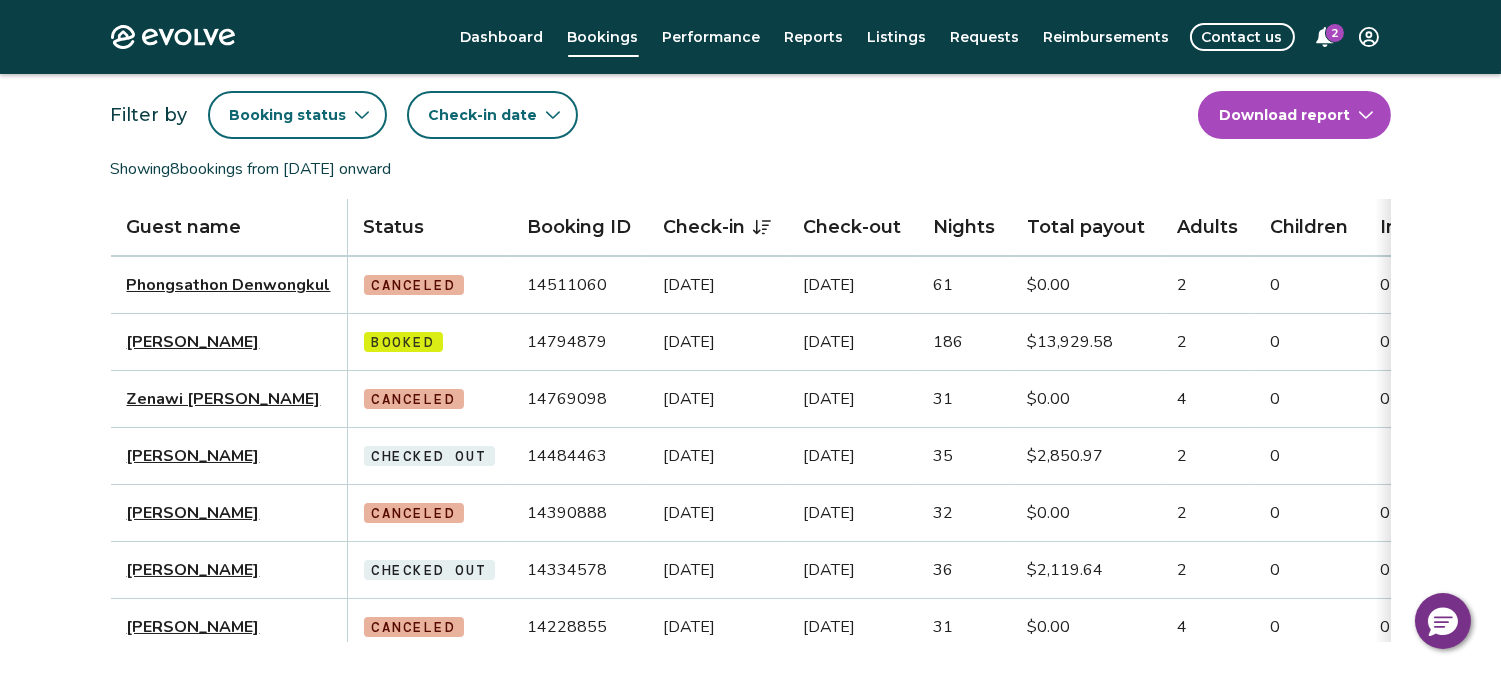 click on "Sheneel Jaggernauth" at bounding box center (193, 456) 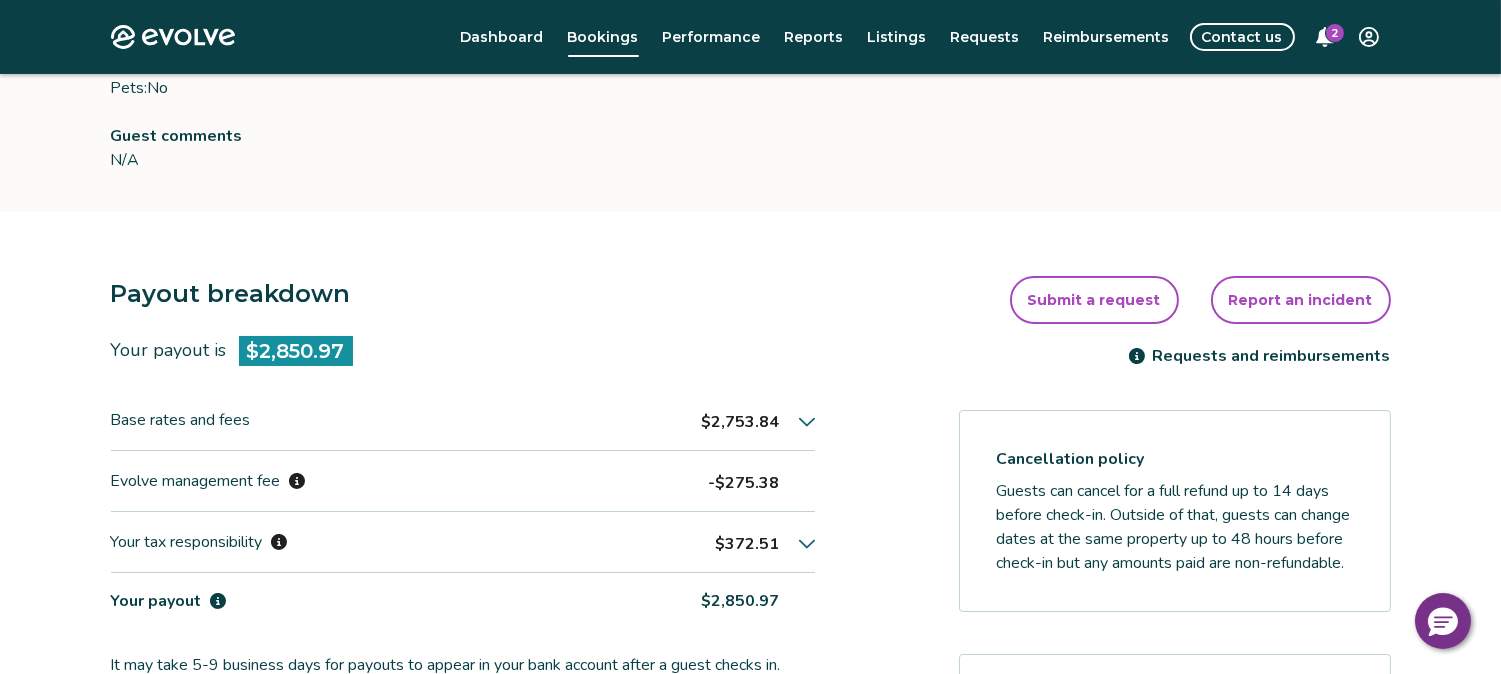 scroll, scrollTop: 381, scrollLeft: 0, axis: vertical 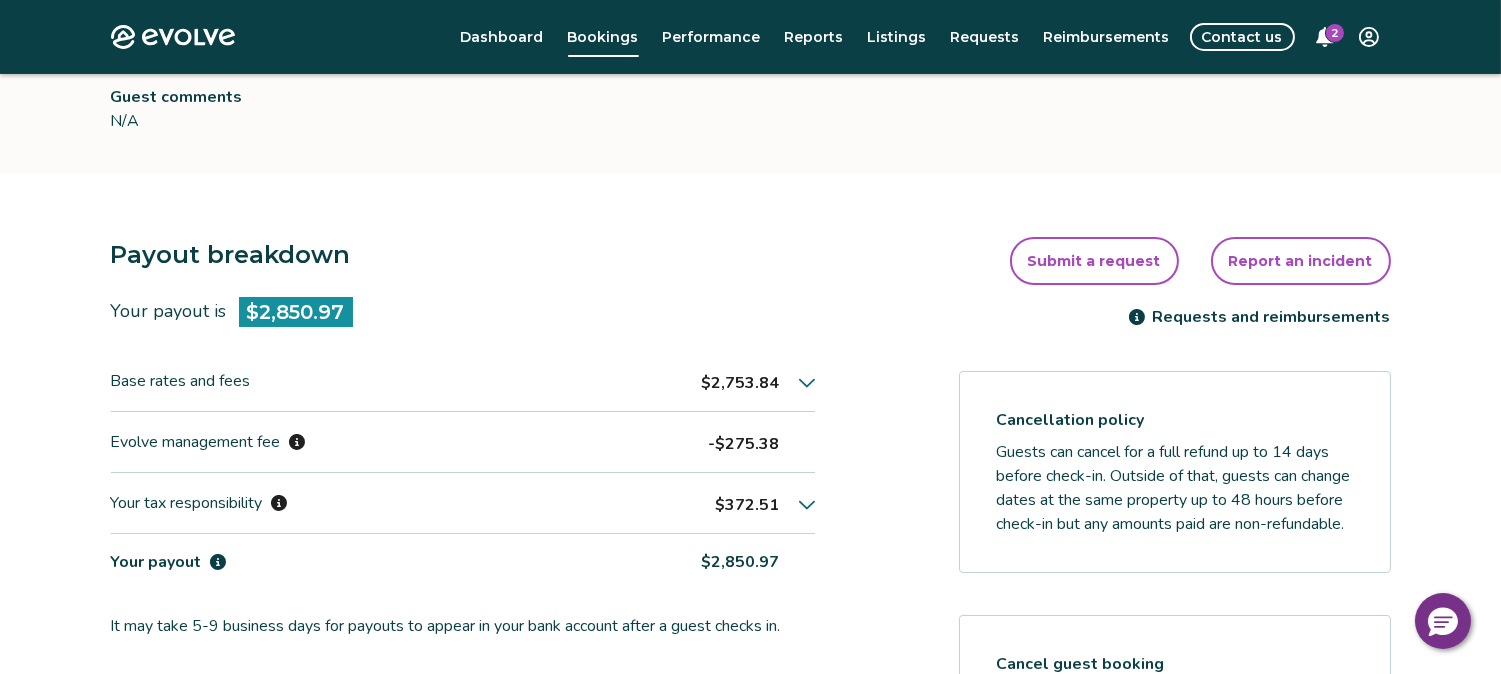 click 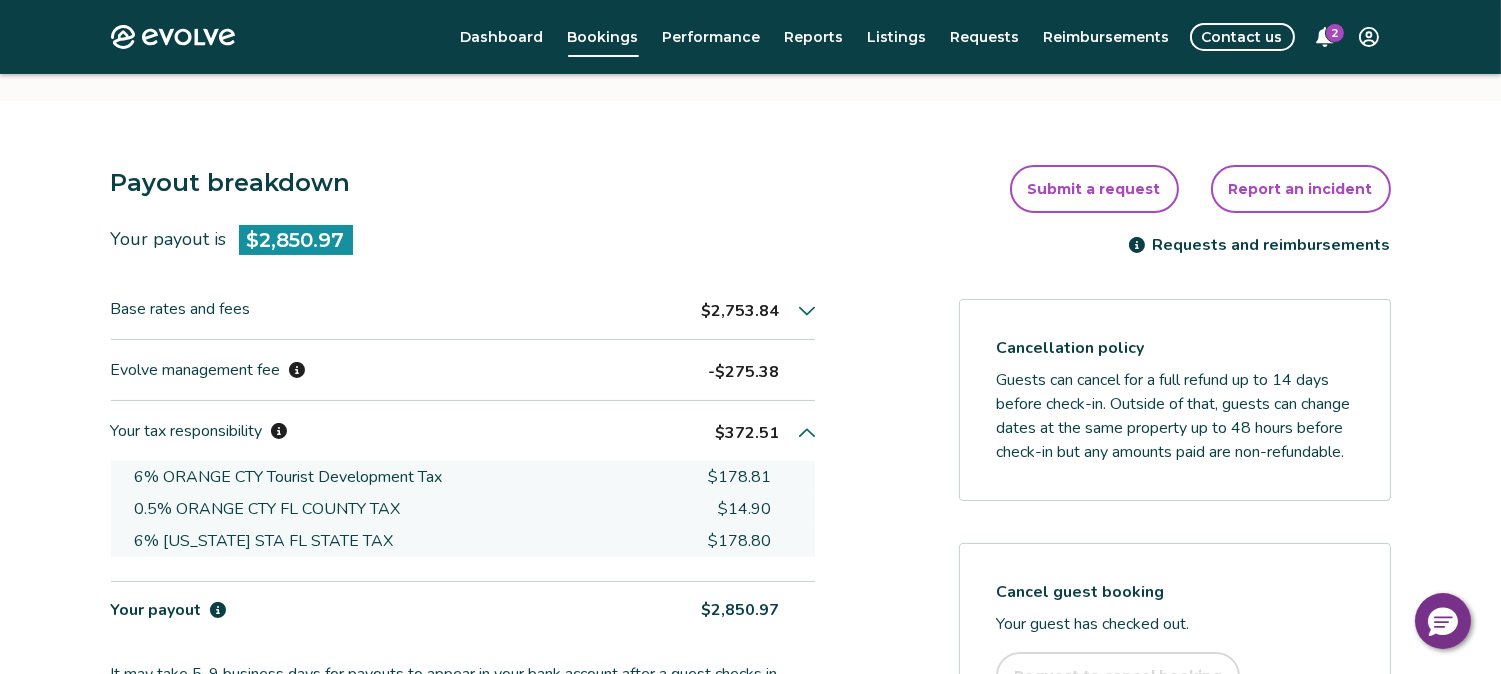 scroll, scrollTop: 492, scrollLeft: 0, axis: vertical 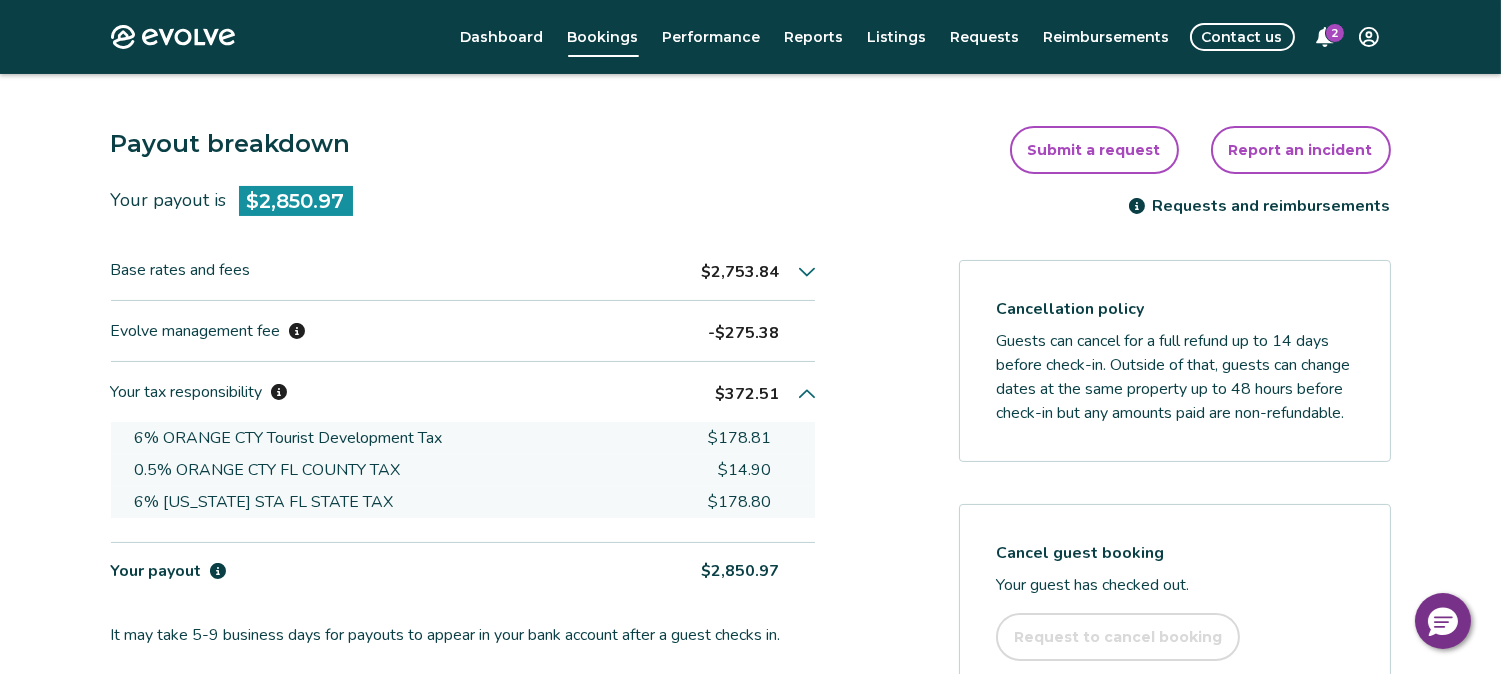 click 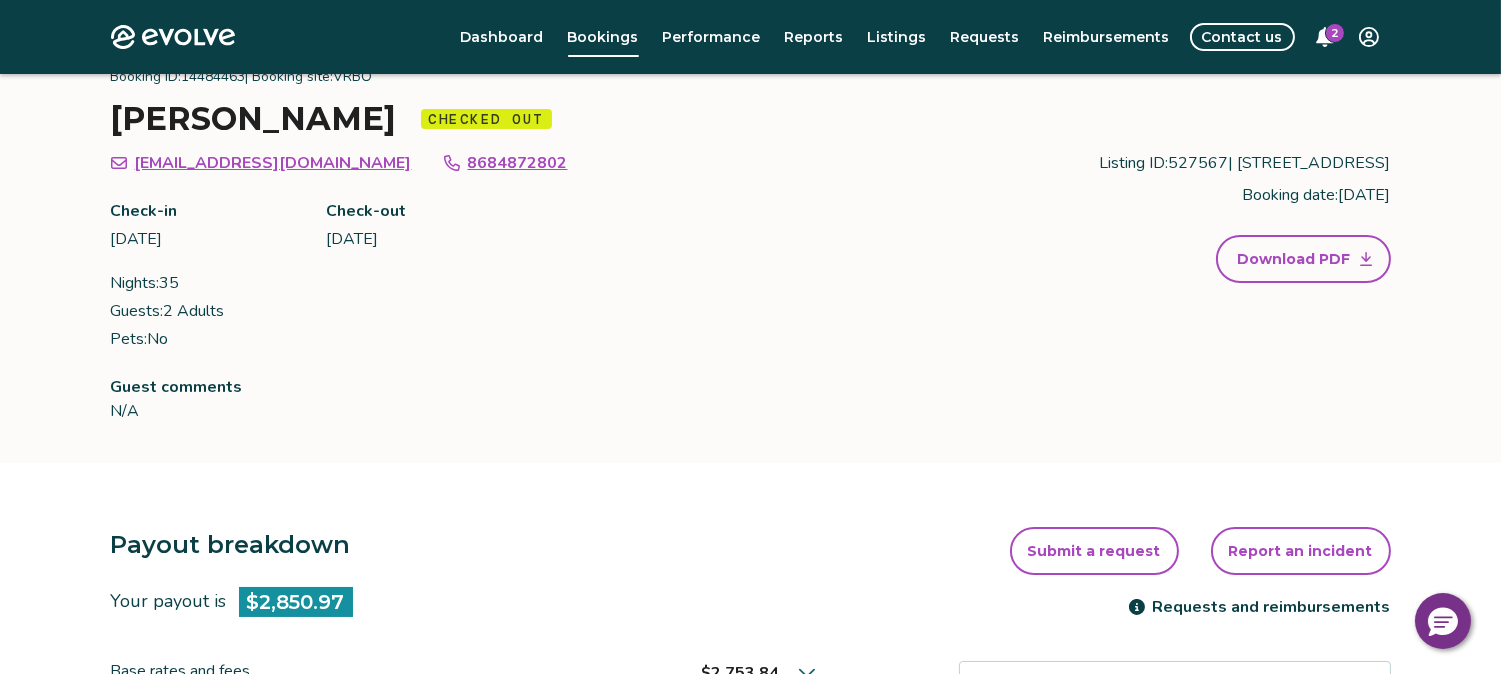 scroll, scrollTop: 0, scrollLeft: 0, axis: both 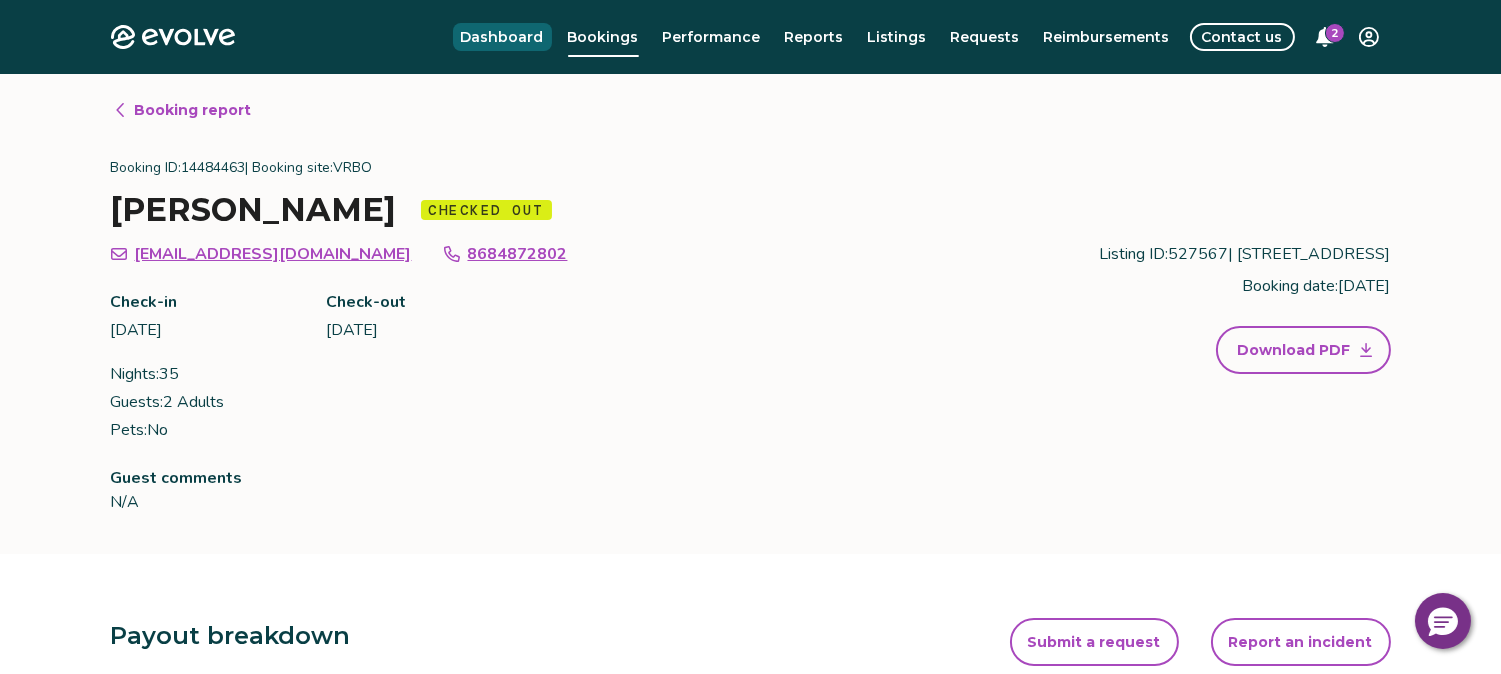 click on "Dashboard" at bounding box center (502, 37) 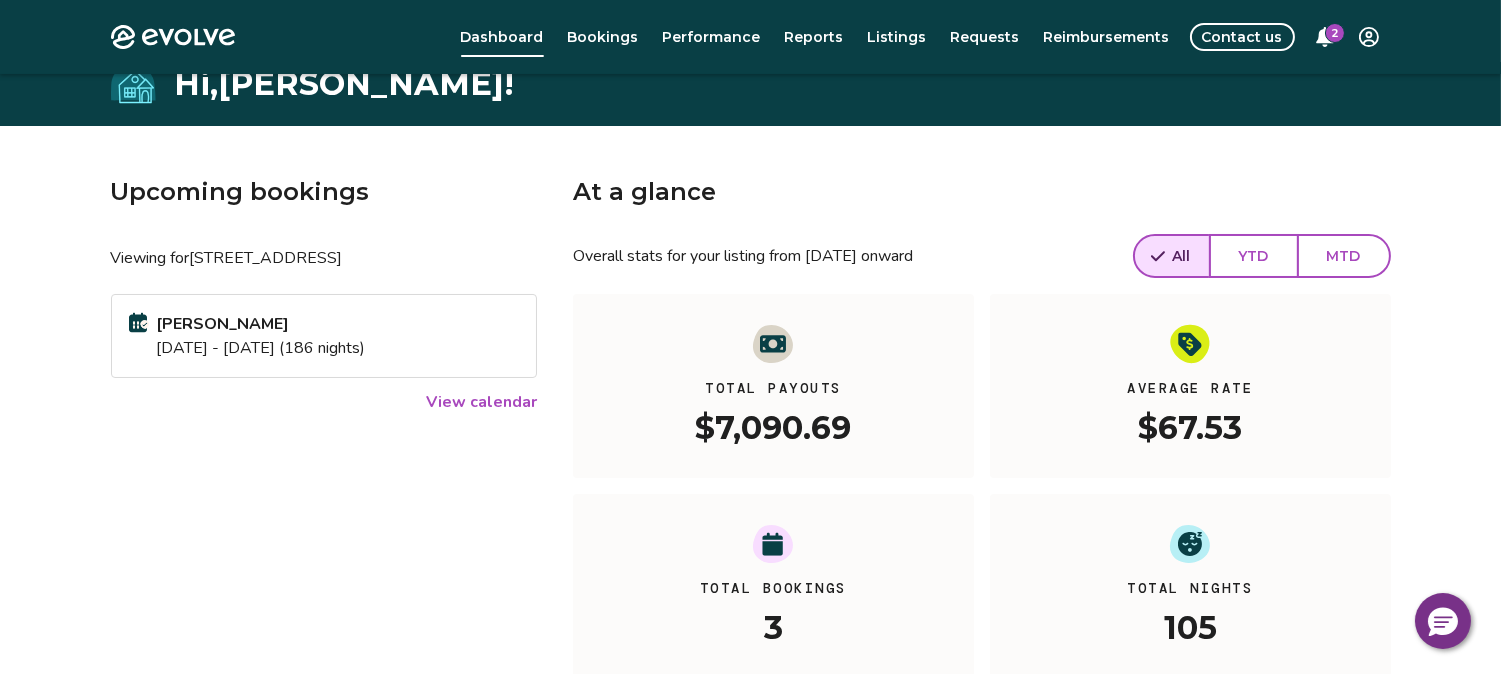 scroll, scrollTop: 0, scrollLeft: 0, axis: both 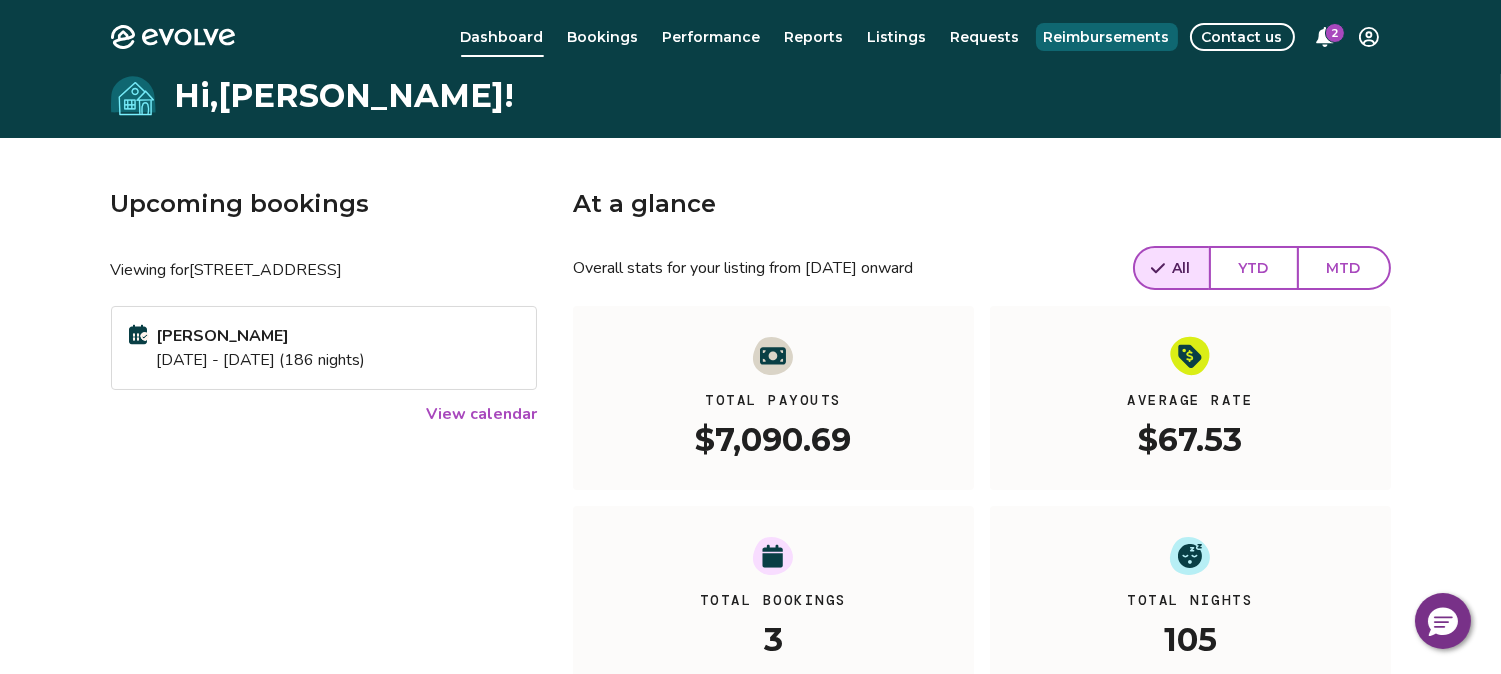 click on "Reimbursements" at bounding box center [1107, 37] 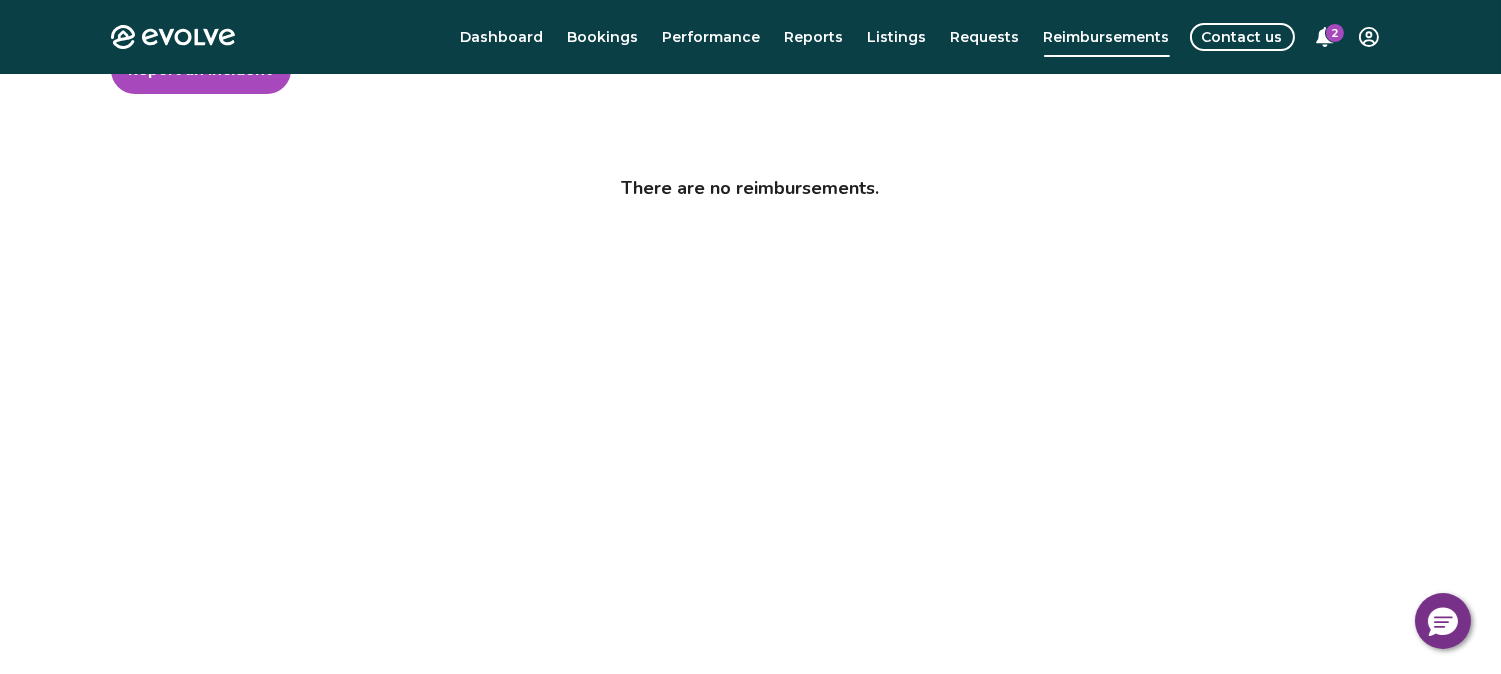 scroll, scrollTop: 0, scrollLeft: 0, axis: both 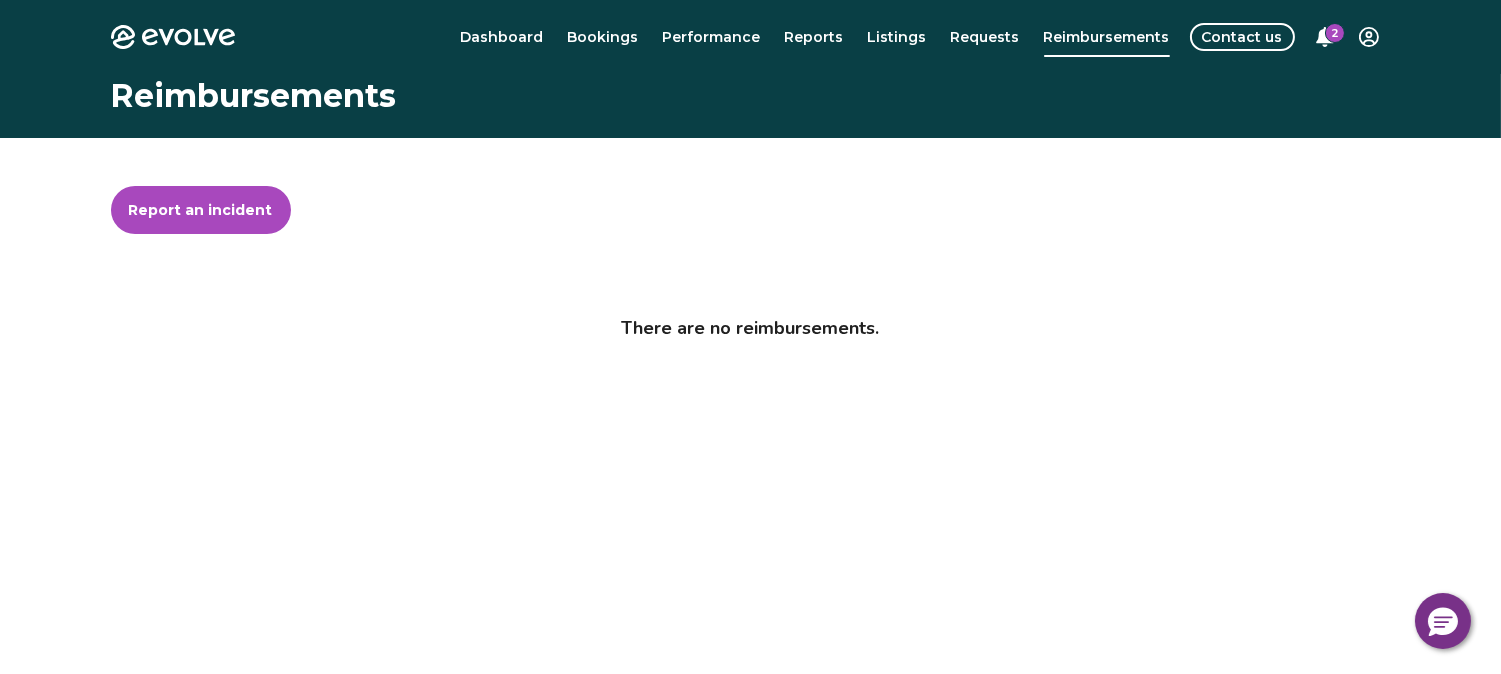 click on "Evolve Dashboard Bookings Performance Reports Listings Requests Reimbursements Contact us 2 Reimbursements Report an incident There are no reimbursements. © 2013-Present Evolve Vacation Rental Network Privacy Policy | Terms of Service
$0" at bounding box center (750, 517) 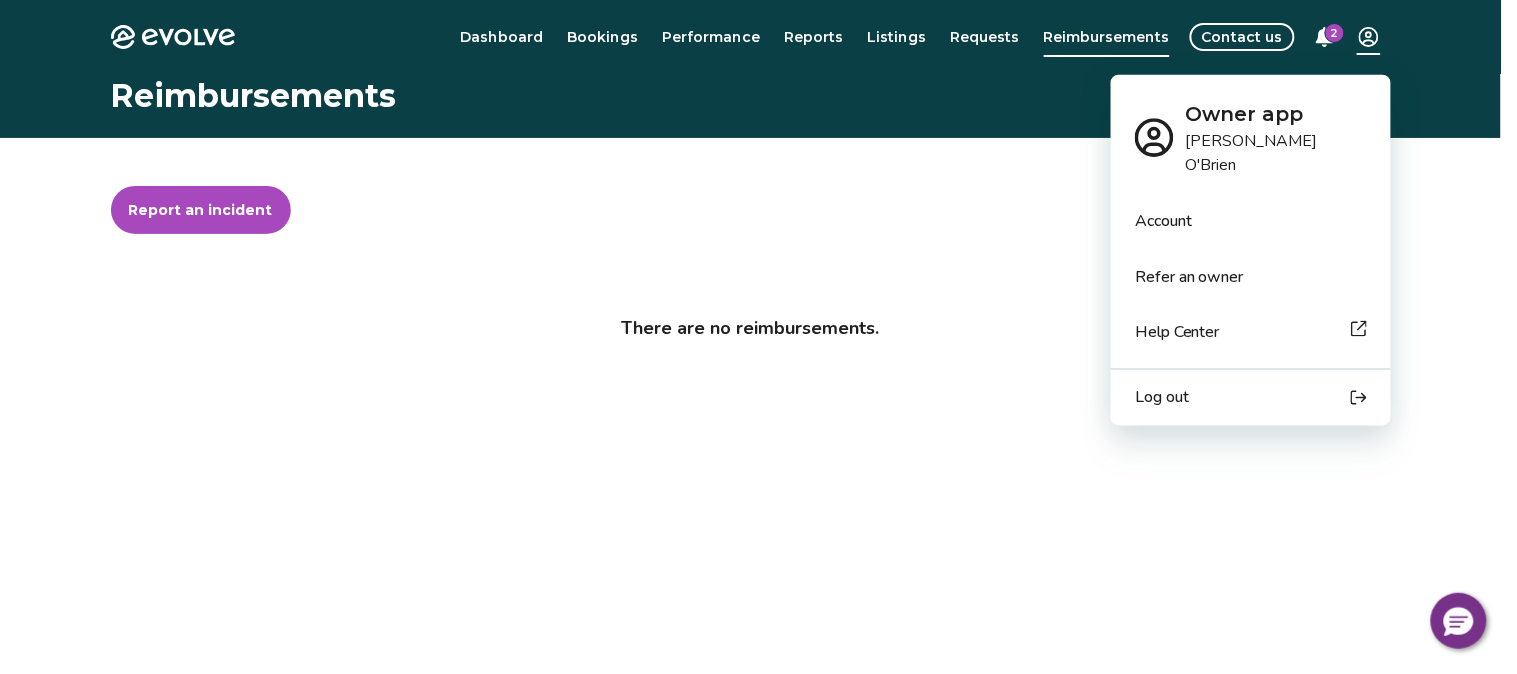 click on "Log out" at bounding box center (1162, 398) 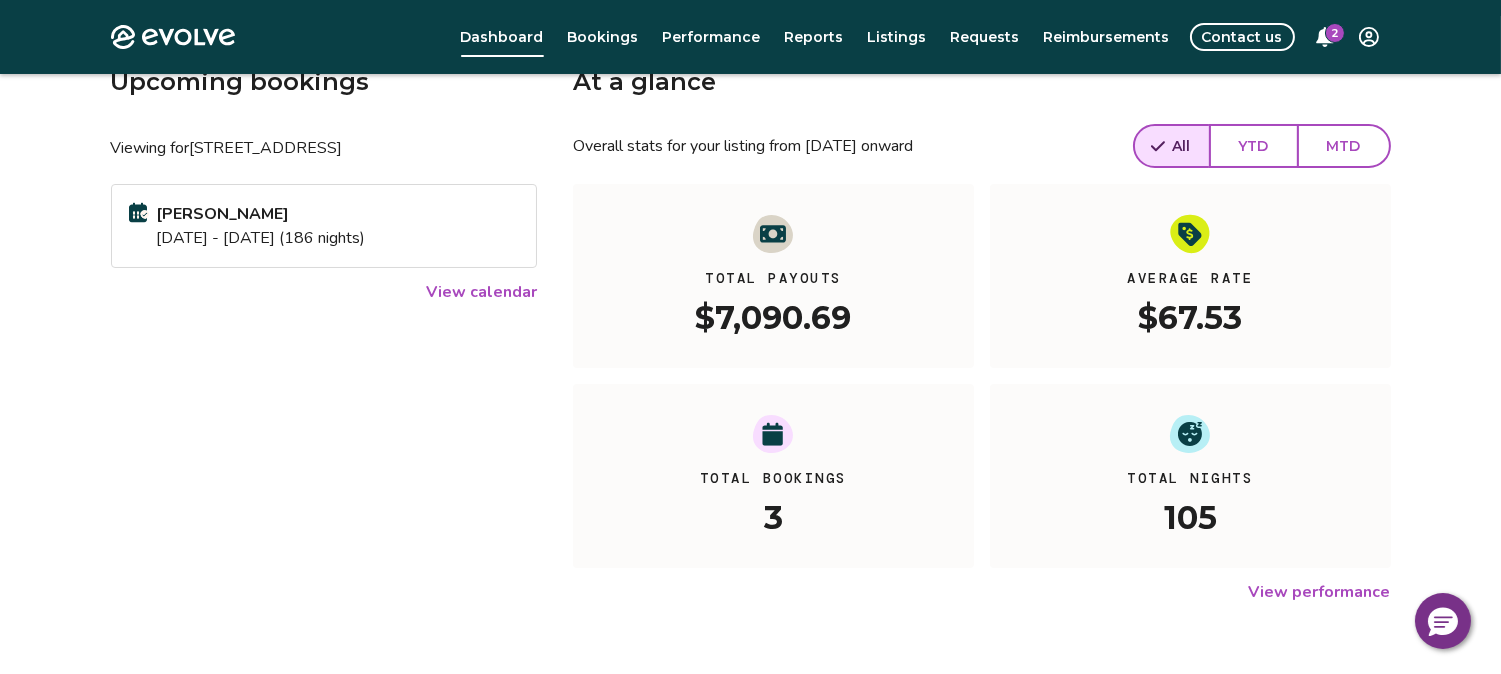 scroll, scrollTop: 0, scrollLeft: 0, axis: both 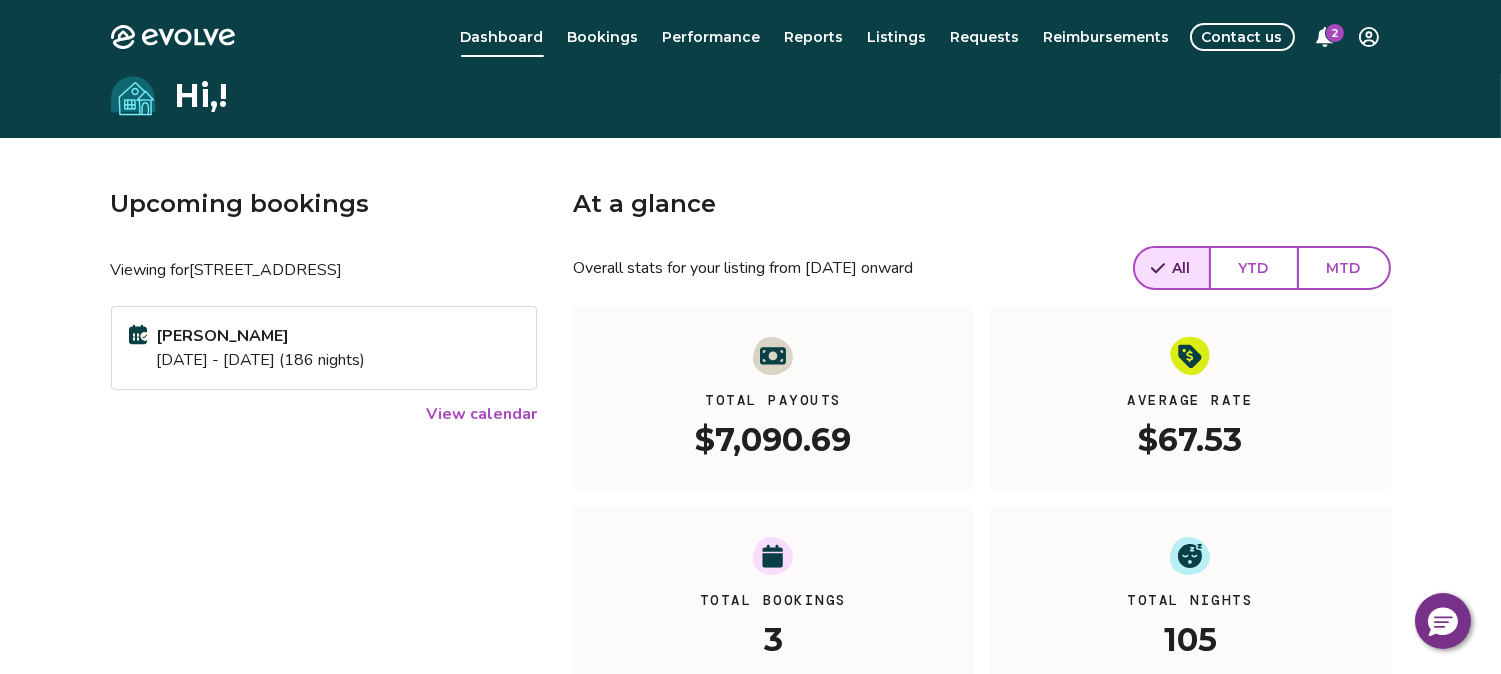 click on "Evolve Dashboard Bookings Performance Reports Listings Requests Reimbursements Contact us 2 Hi,  ! Upcoming bookings Viewing for  [STREET_ADDRESS] [PERSON_NAME] [DATE] - [DATE] (186 nights) View calendar At a glance Overall stats for your listing from [DATE] onward All YTD MTD Total Payouts $7,090.69 Average Rate $67.53 Total Bookings 3 Total Nights 105 View performance Looking for the booking site links to your listing?  You can find these under  the  Listings  overview © 2013-Present Evolve Vacation Rental Network Privacy Policy | Terms of Service" at bounding box center [750, 517] 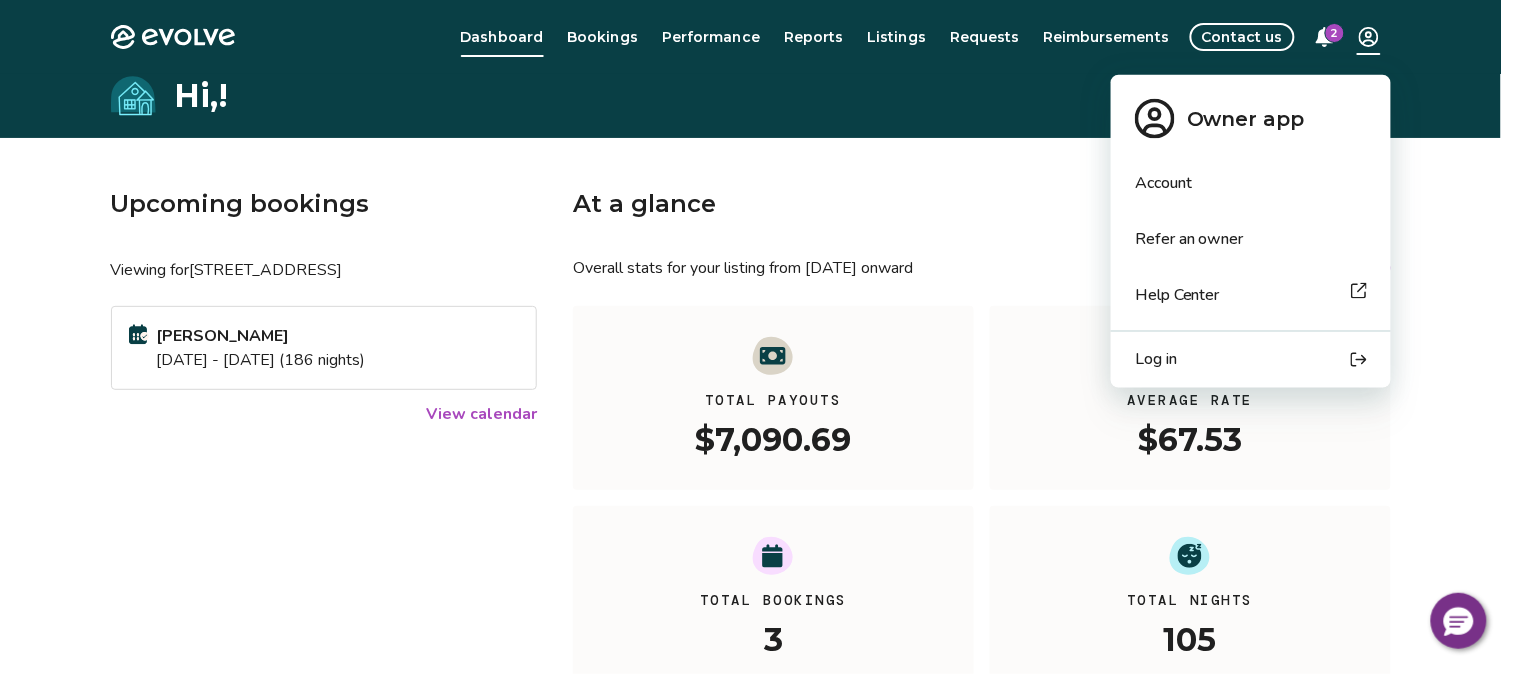 click 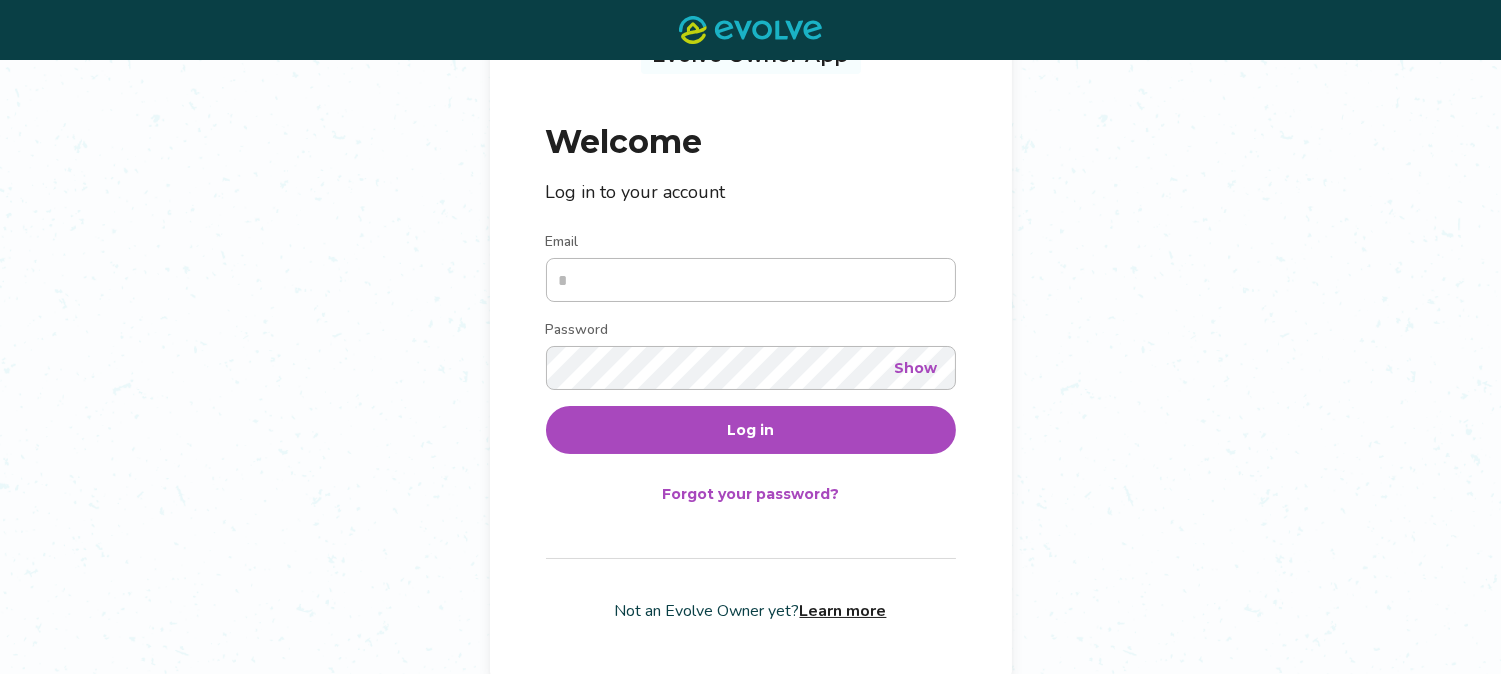 scroll, scrollTop: 144, scrollLeft: 0, axis: vertical 